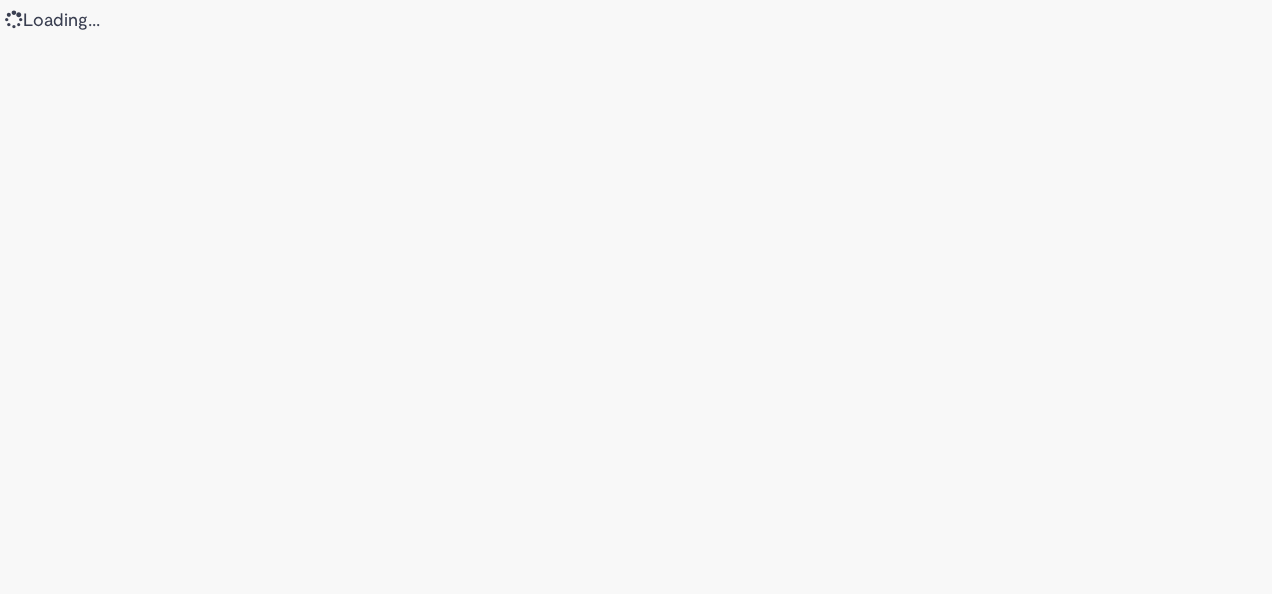 scroll, scrollTop: 0, scrollLeft: 0, axis: both 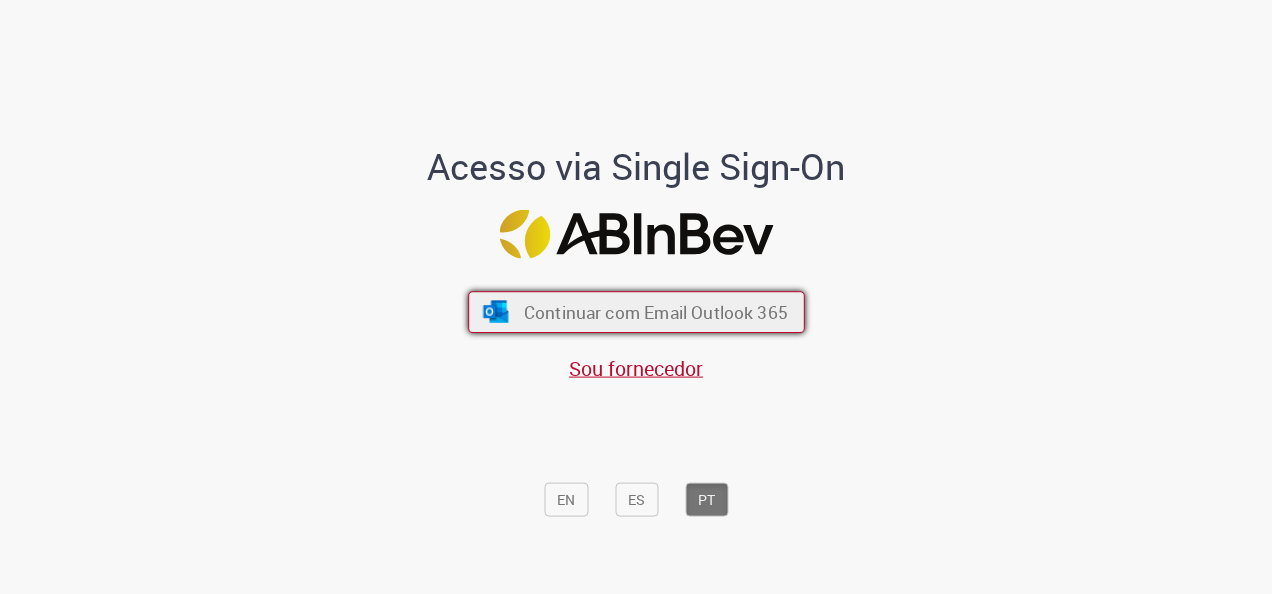 click on "Continuar com Email Outlook 365" at bounding box center (655, 312) 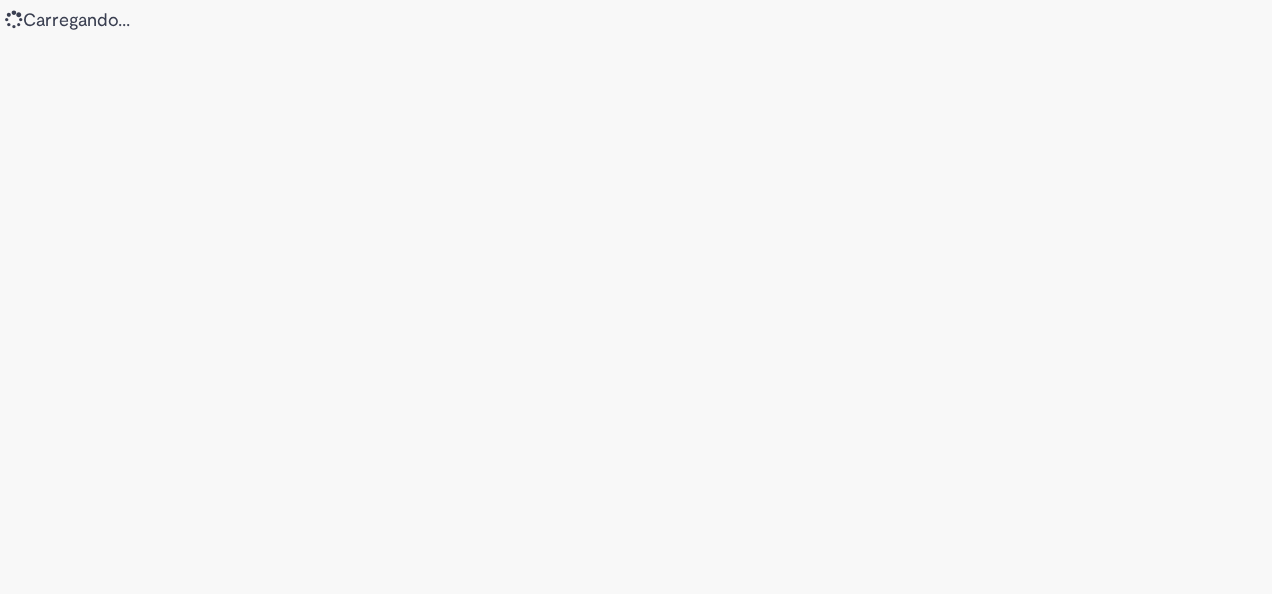scroll, scrollTop: 0, scrollLeft: 0, axis: both 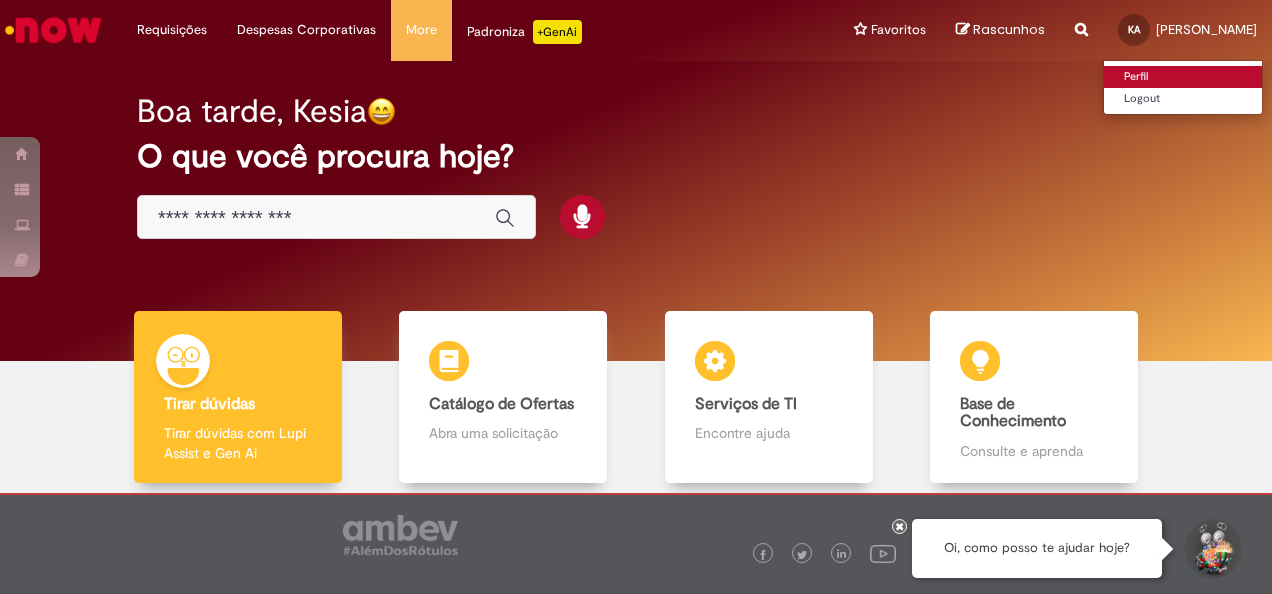 click on "Perfil" at bounding box center [1183, 77] 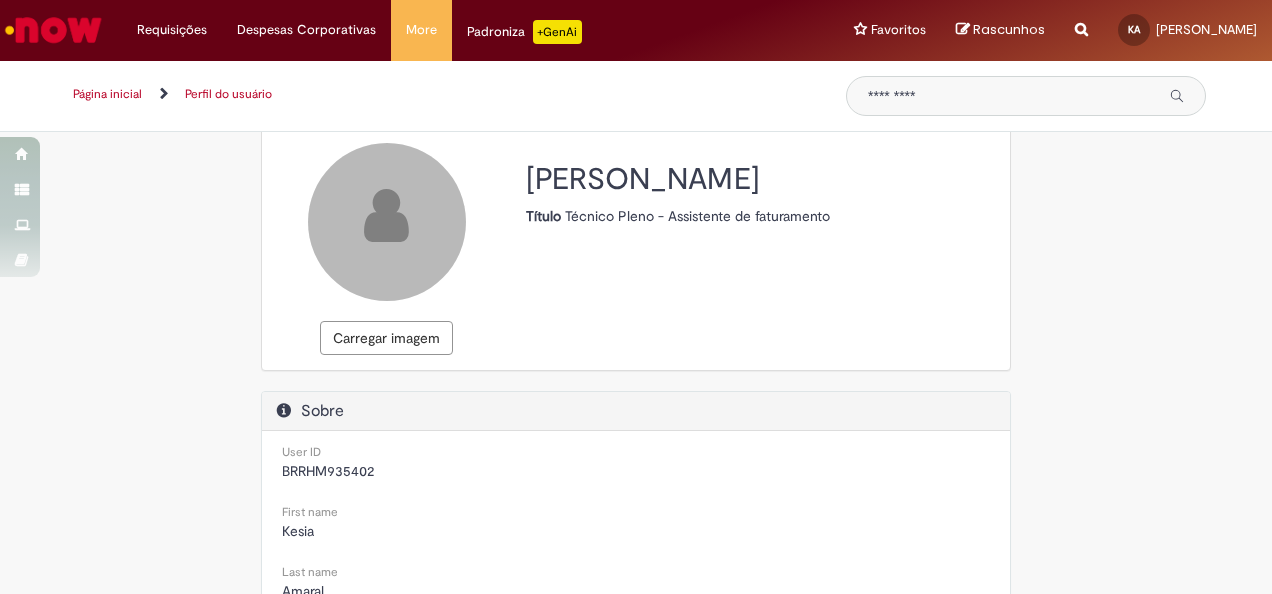 scroll, scrollTop: 0, scrollLeft: 0, axis: both 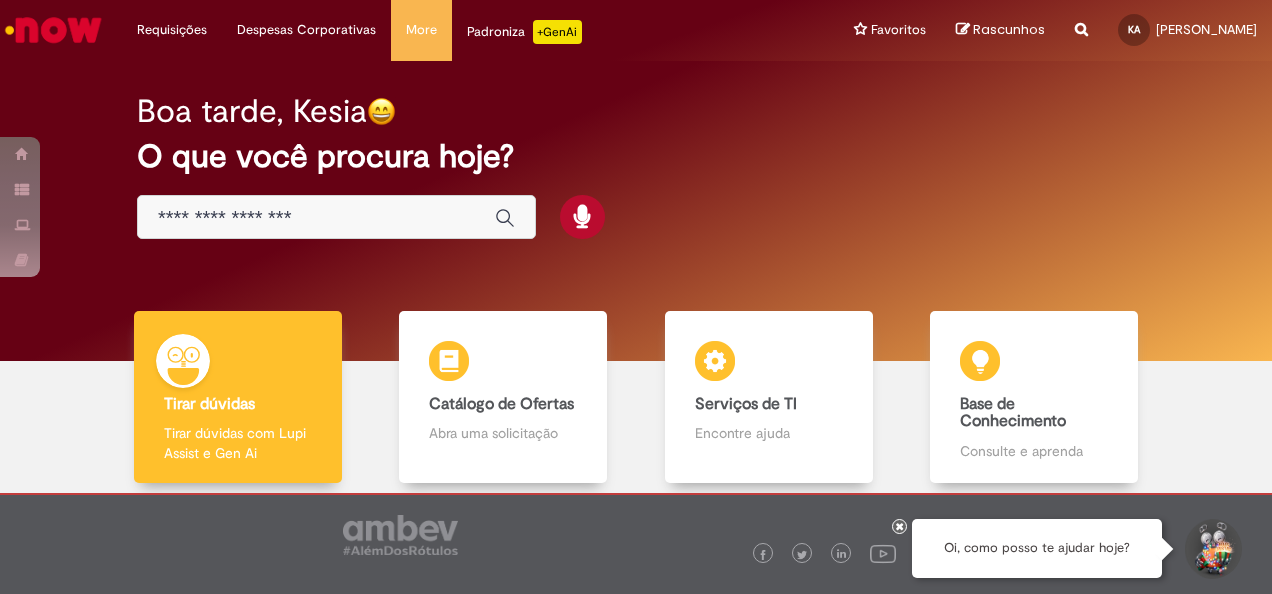 click on "Boa tarde, Kesia
O que você procura hoje?" at bounding box center [636, 167] 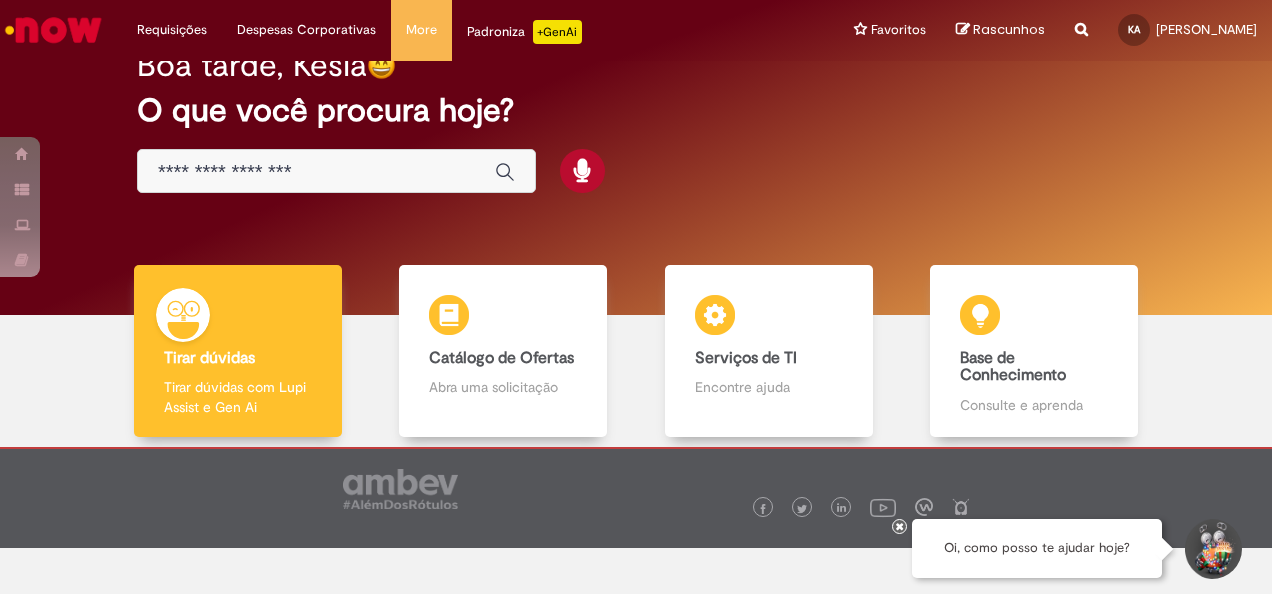 scroll, scrollTop: 0, scrollLeft: 0, axis: both 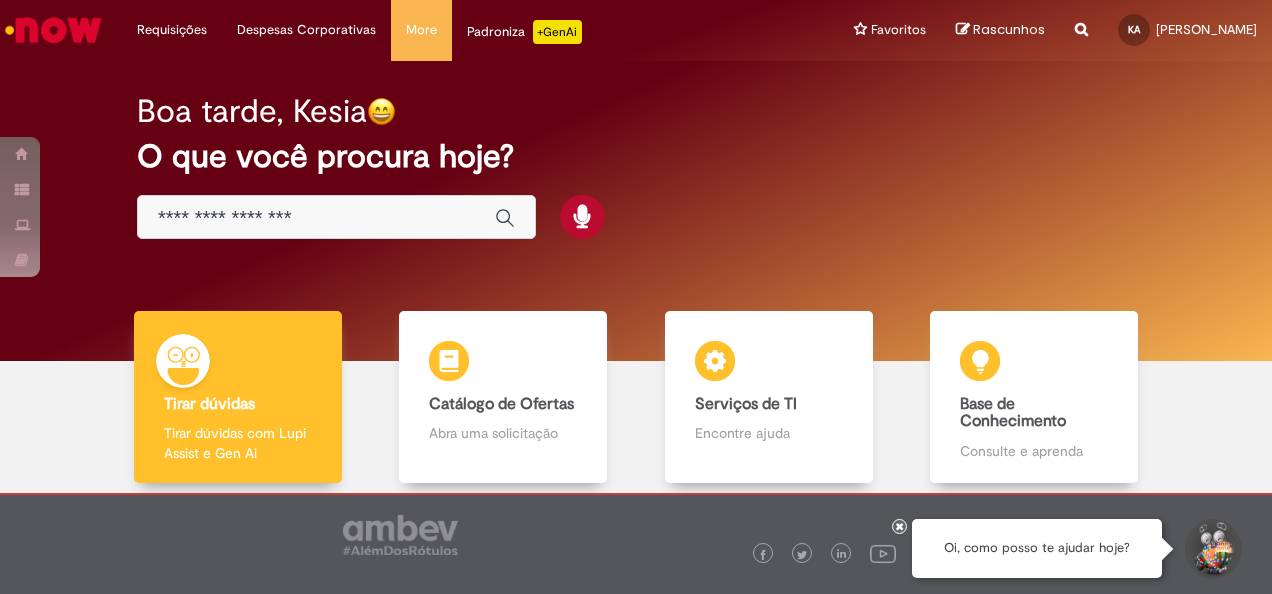 click at bounding box center [336, 217] 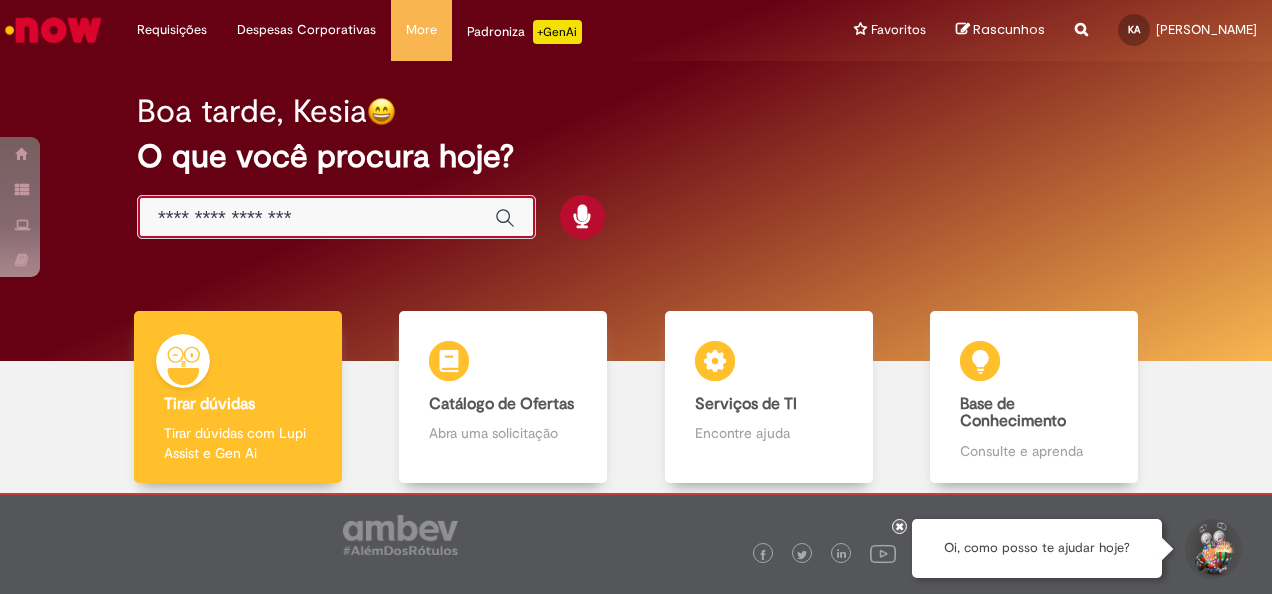 click at bounding box center (316, 218) 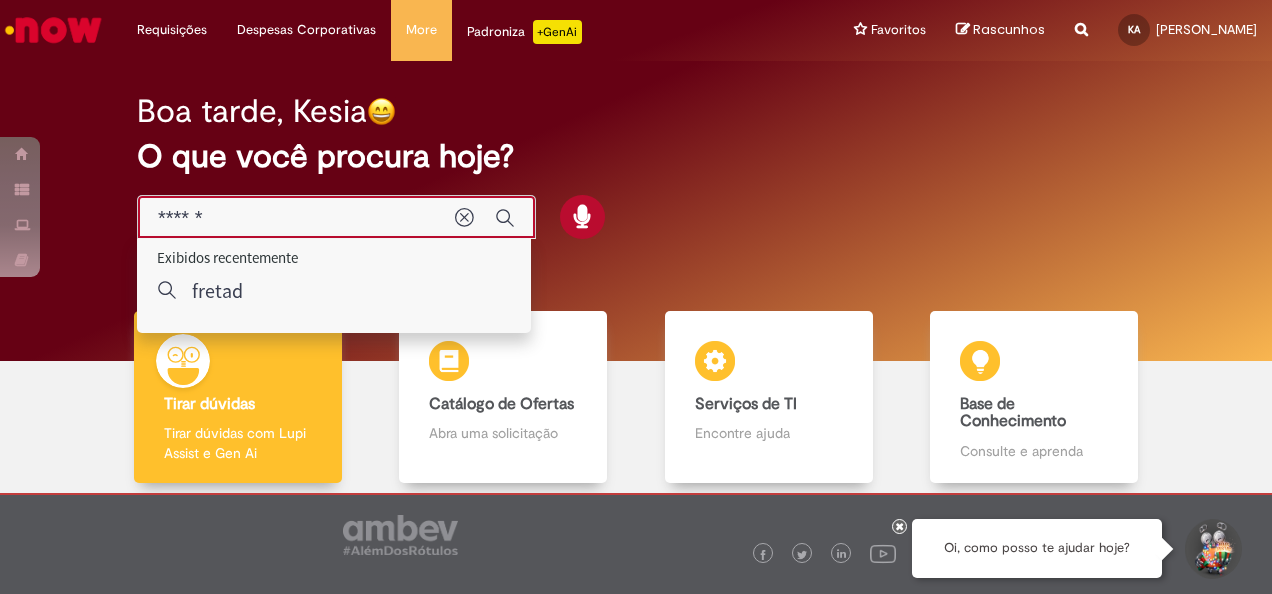 type on "*******" 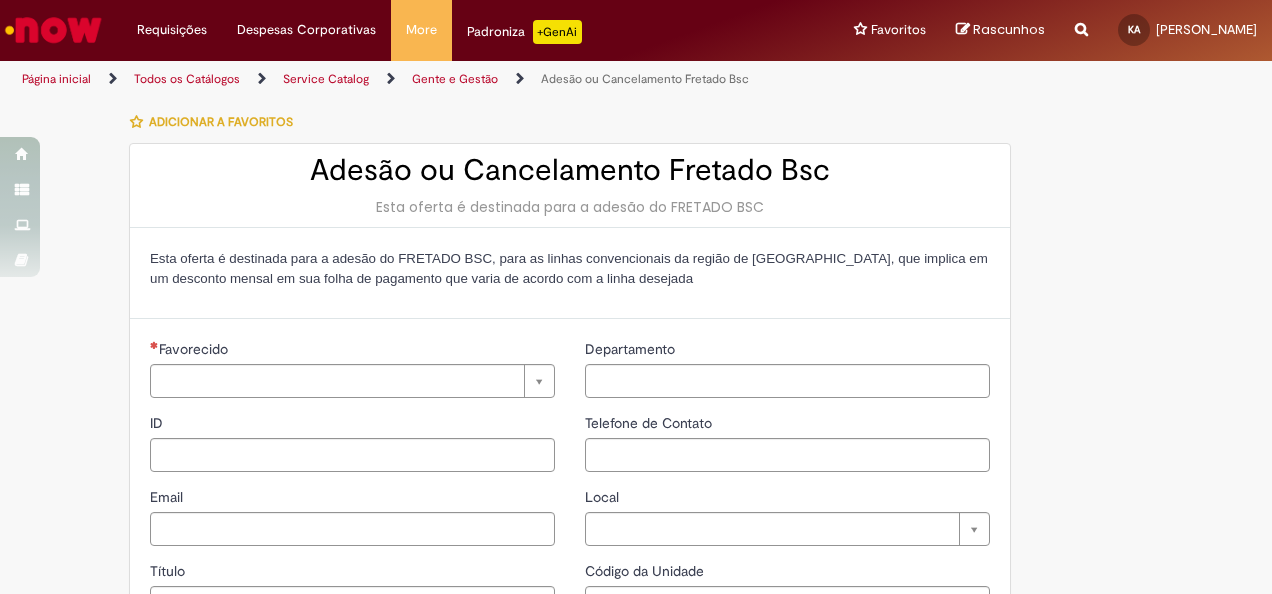 type on "**********" 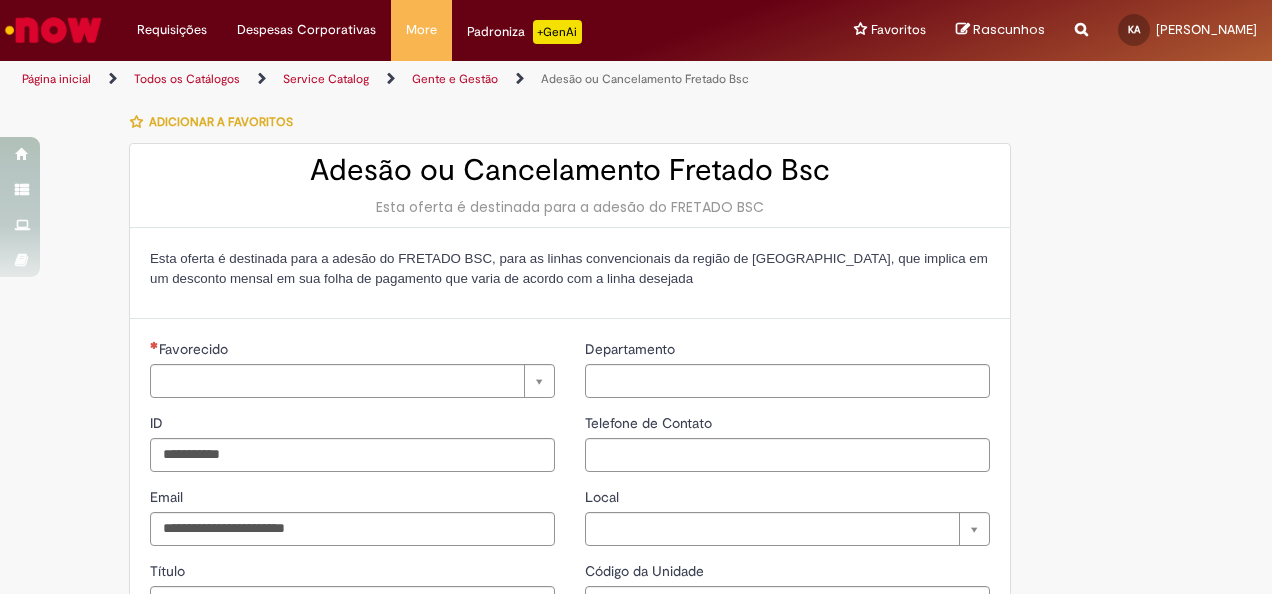 type on "**********" 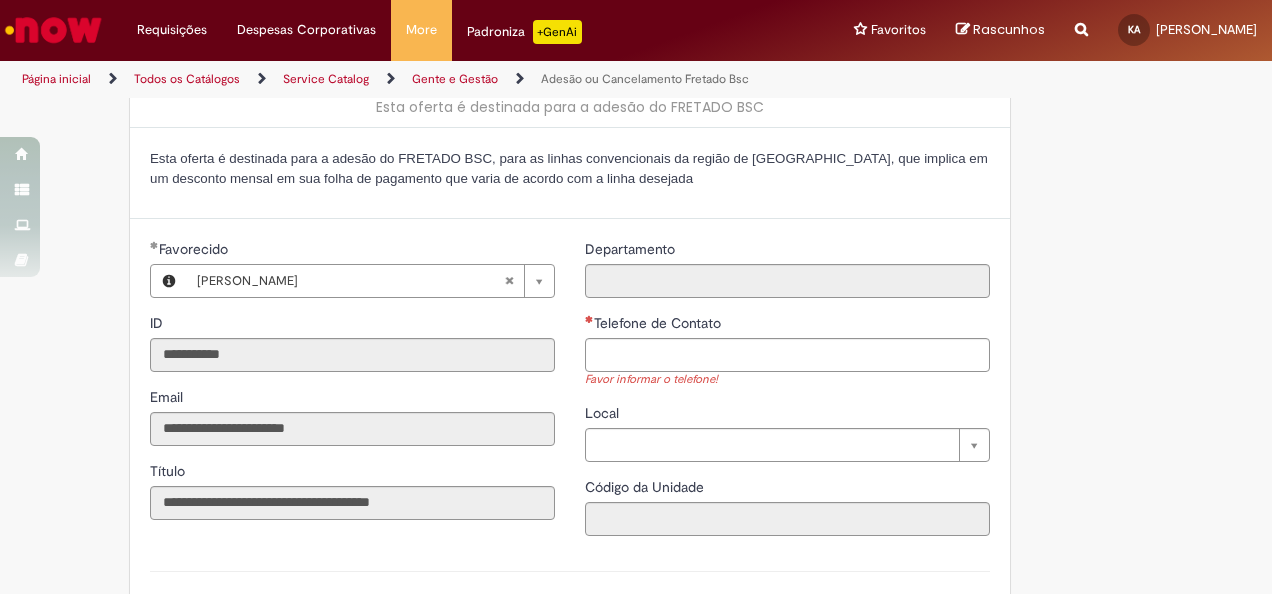 scroll, scrollTop: 200, scrollLeft: 0, axis: vertical 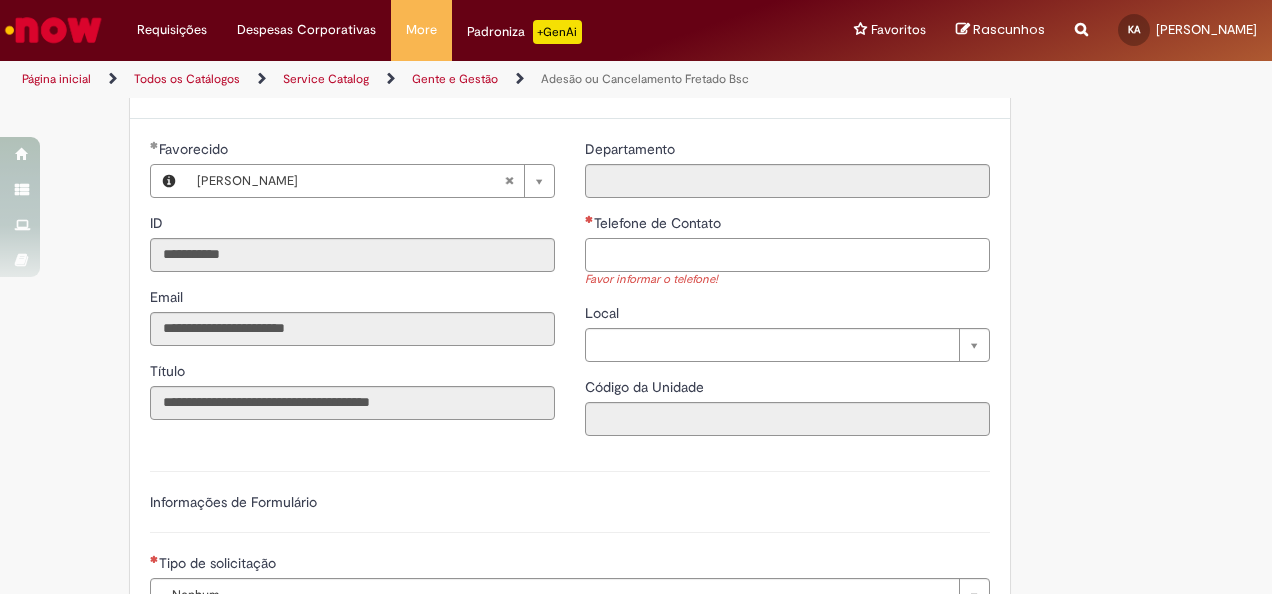 click on "Telefone de Contato" at bounding box center [787, 255] 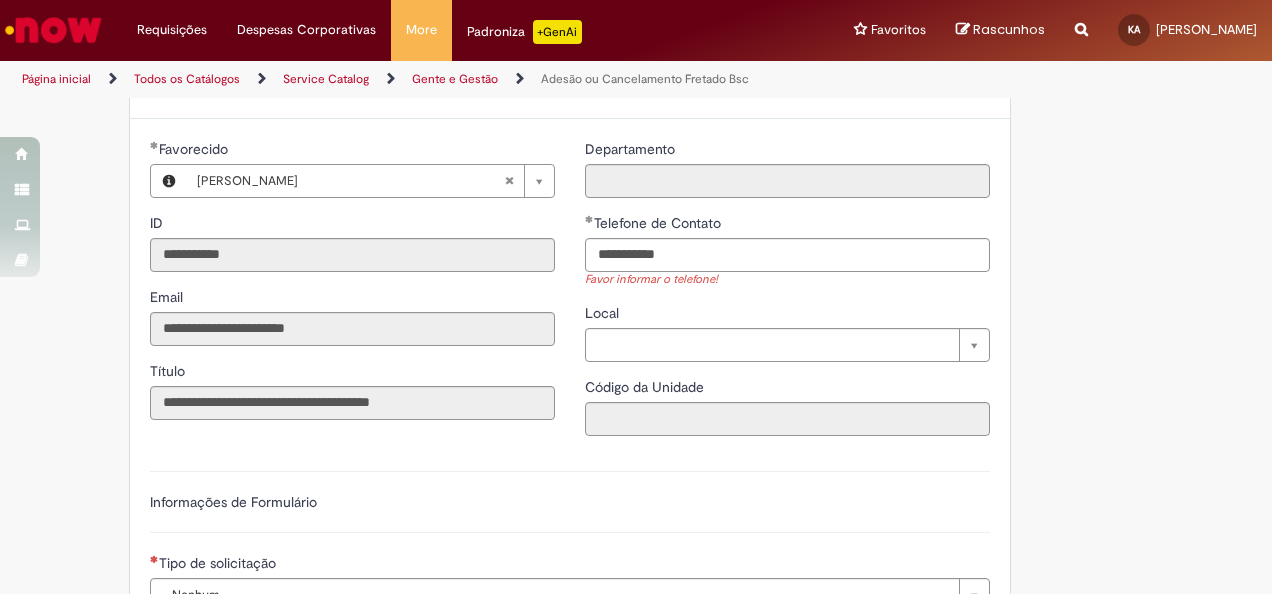 type on "**********" 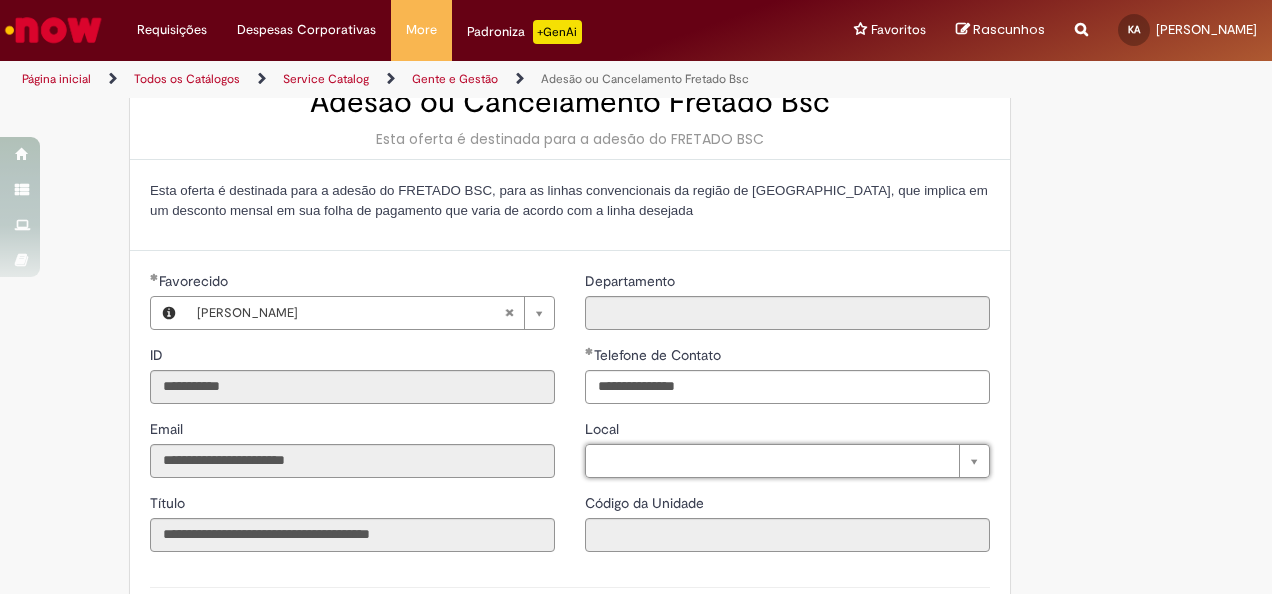 scroll, scrollTop: 100, scrollLeft: 0, axis: vertical 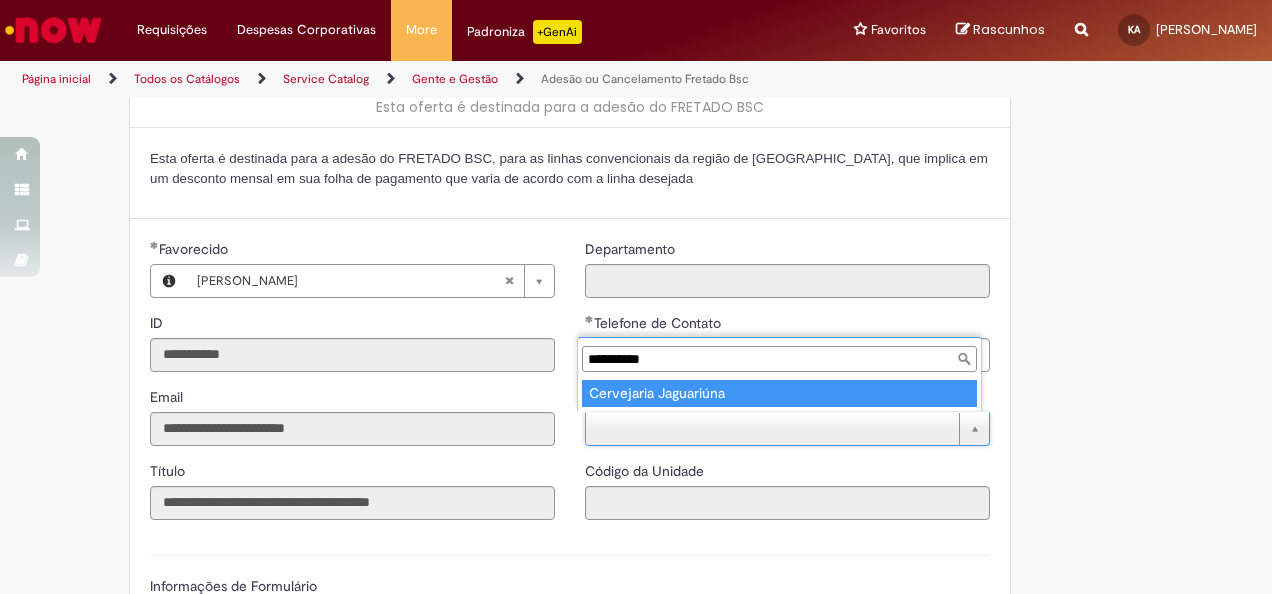 type on "**********" 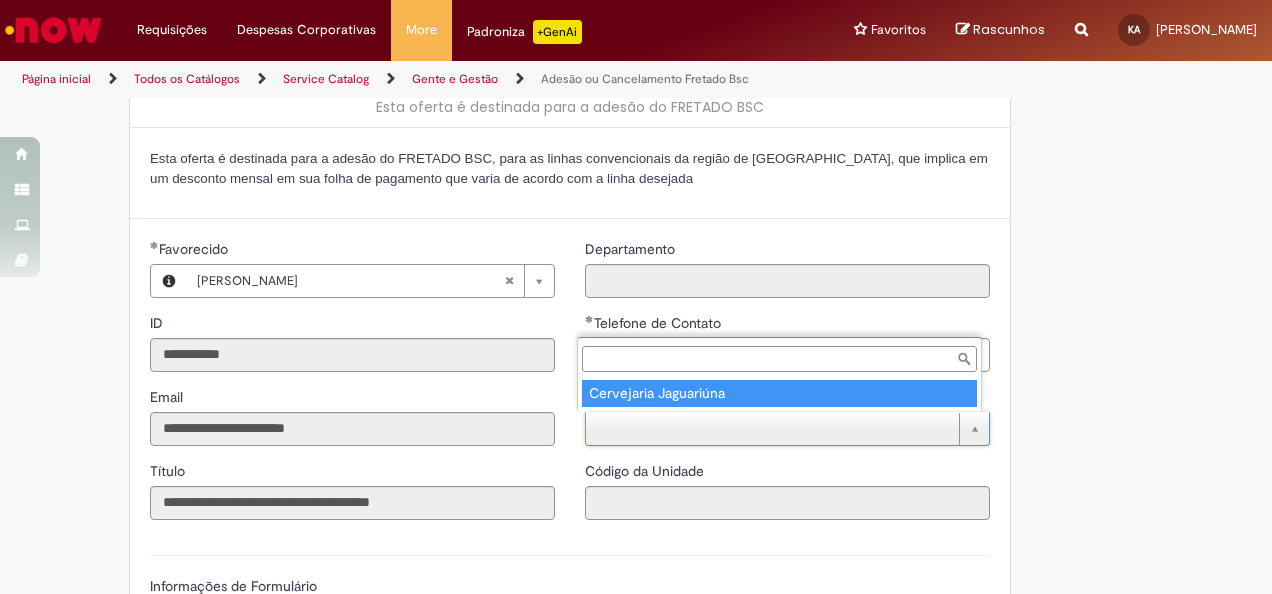 type on "****" 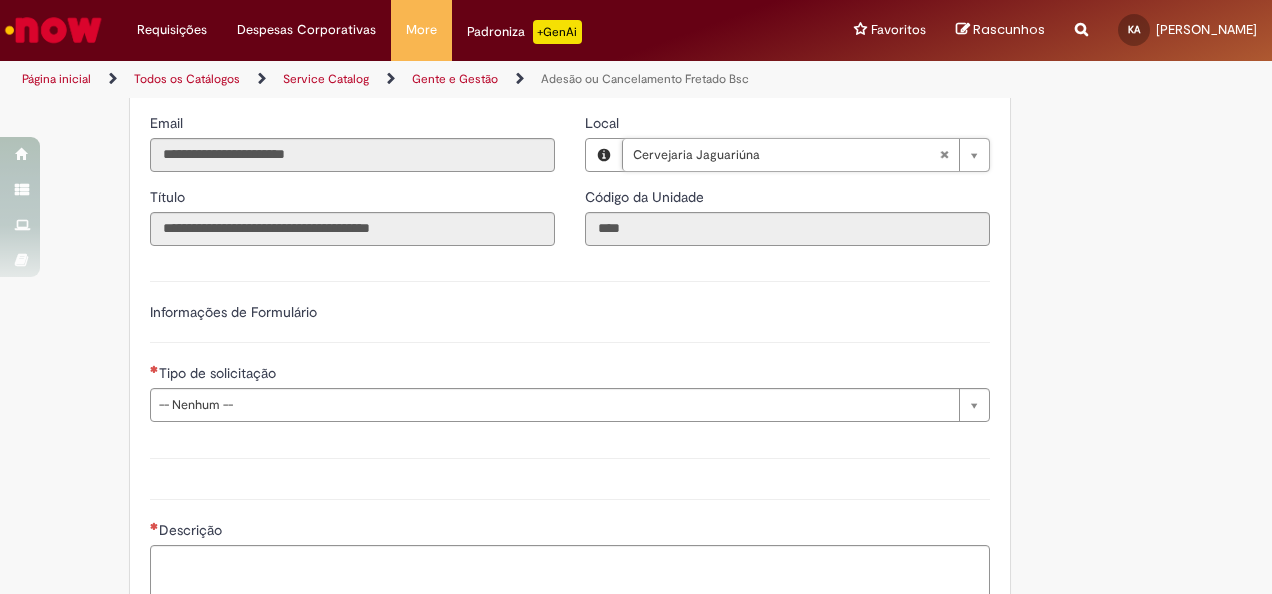 scroll, scrollTop: 500, scrollLeft: 0, axis: vertical 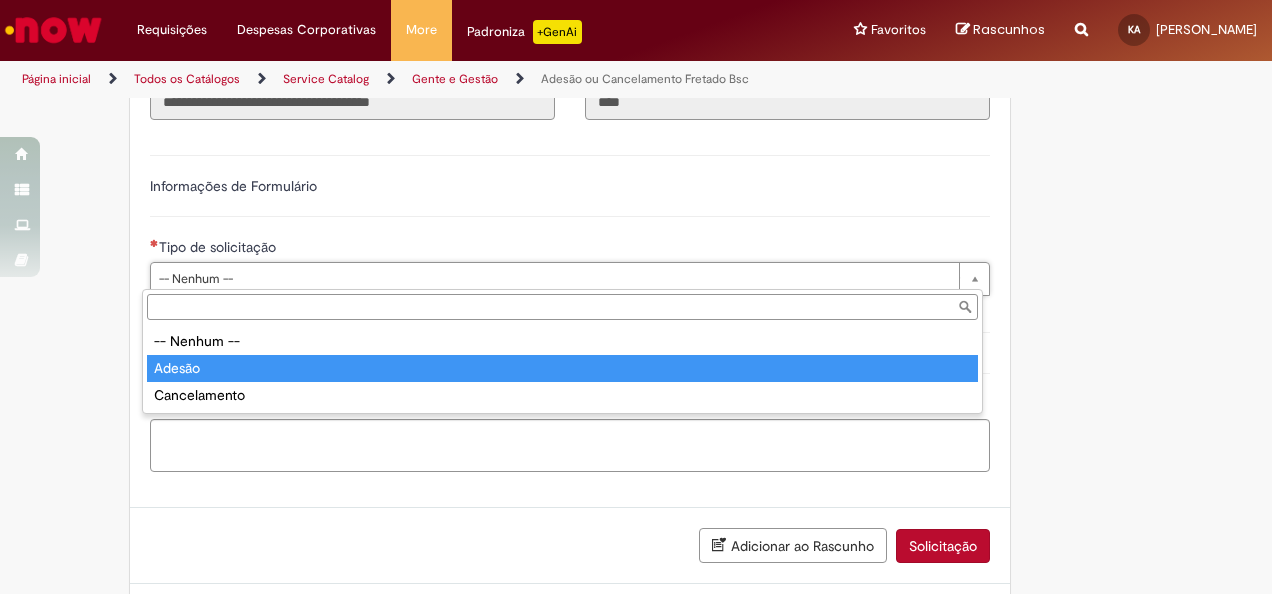 type on "******" 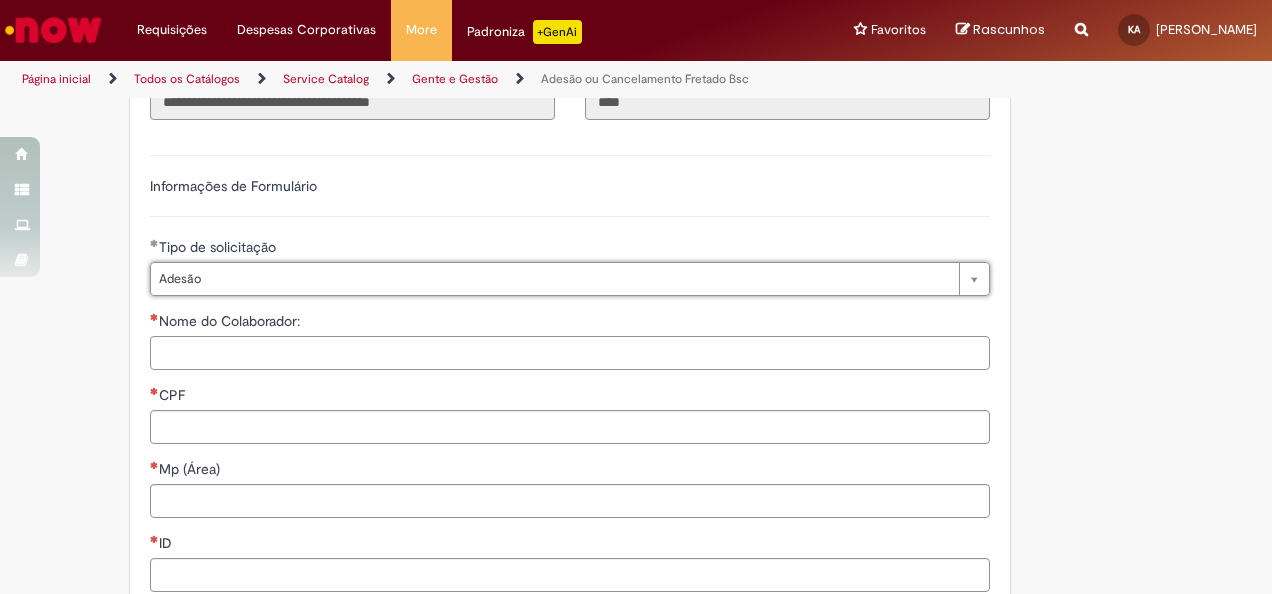 click on "Nome do Colaborador:" at bounding box center [570, 353] 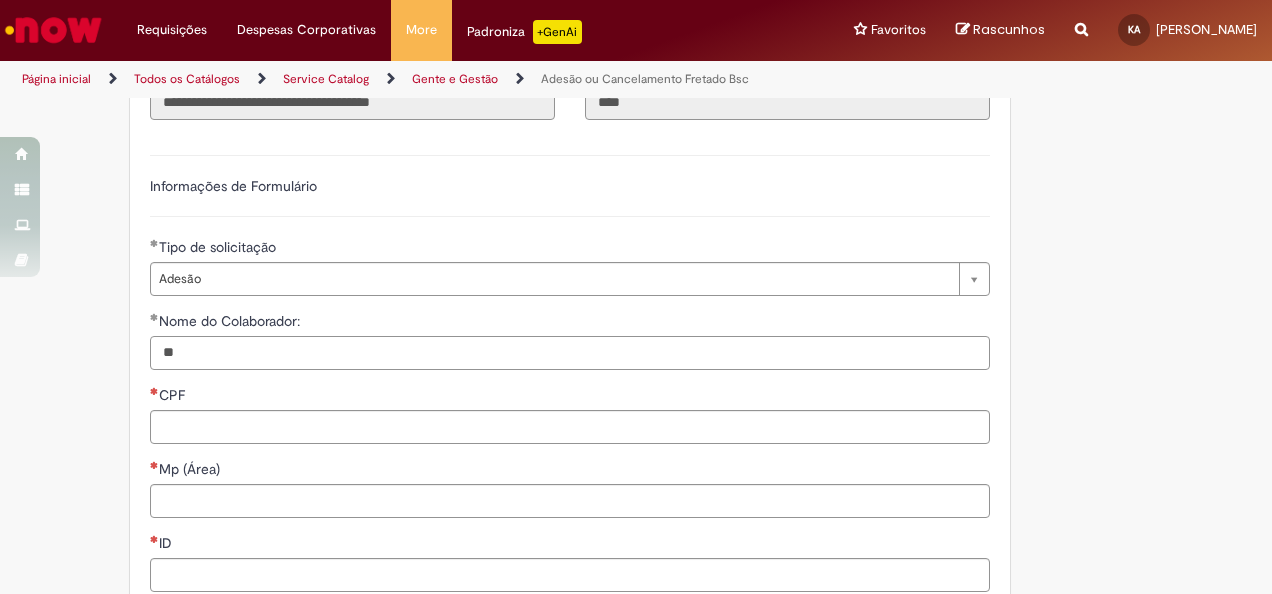 type on "*" 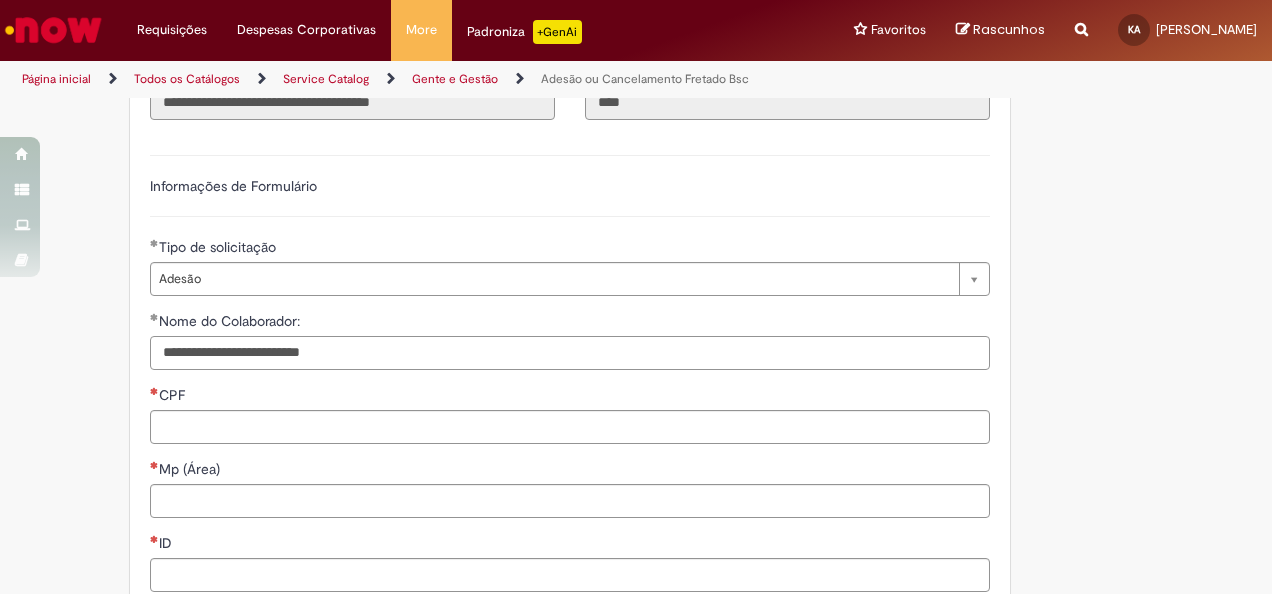 type on "**********" 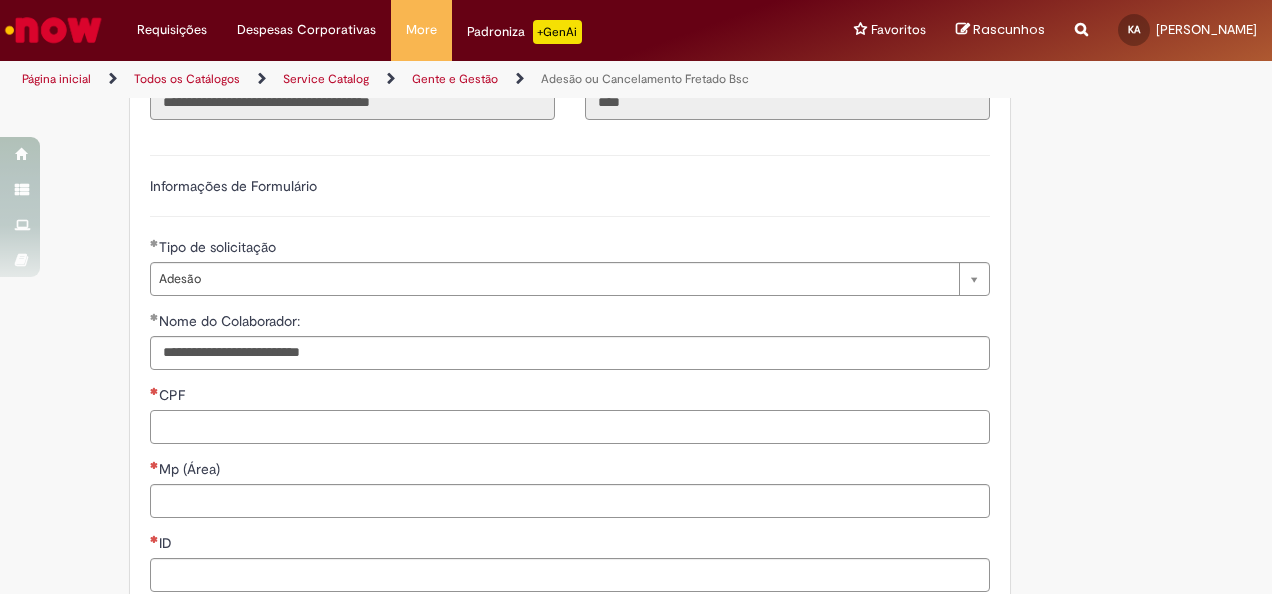 click on "CPF" at bounding box center (570, 427) 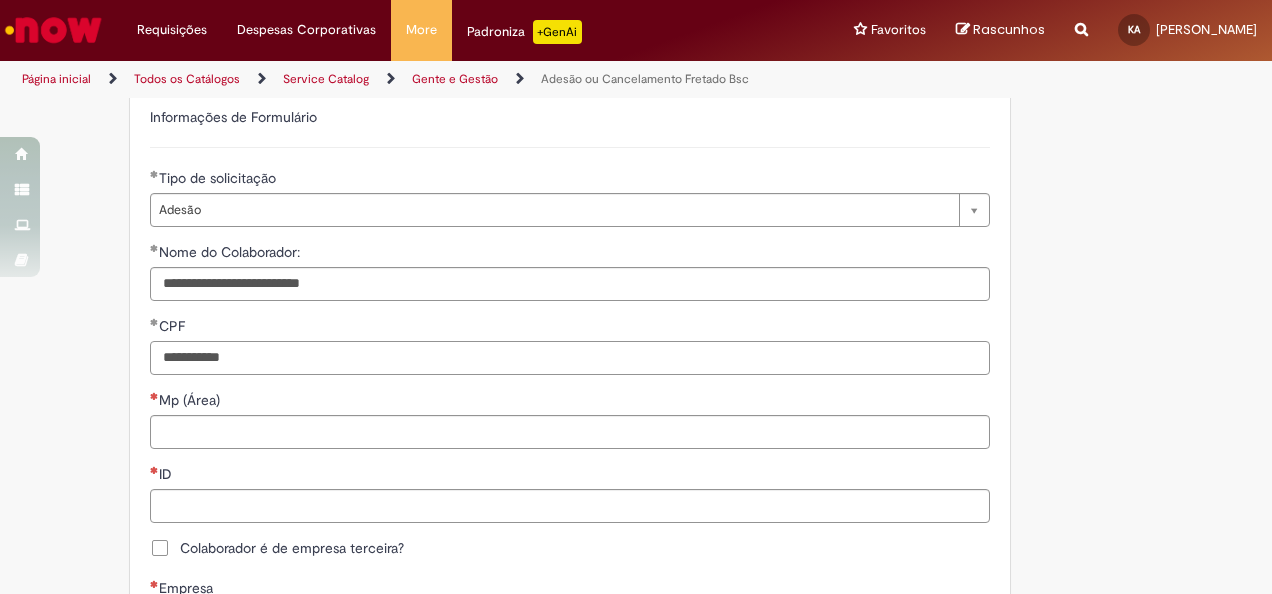 scroll, scrollTop: 600, scrollLeft: 0, axis: vertical 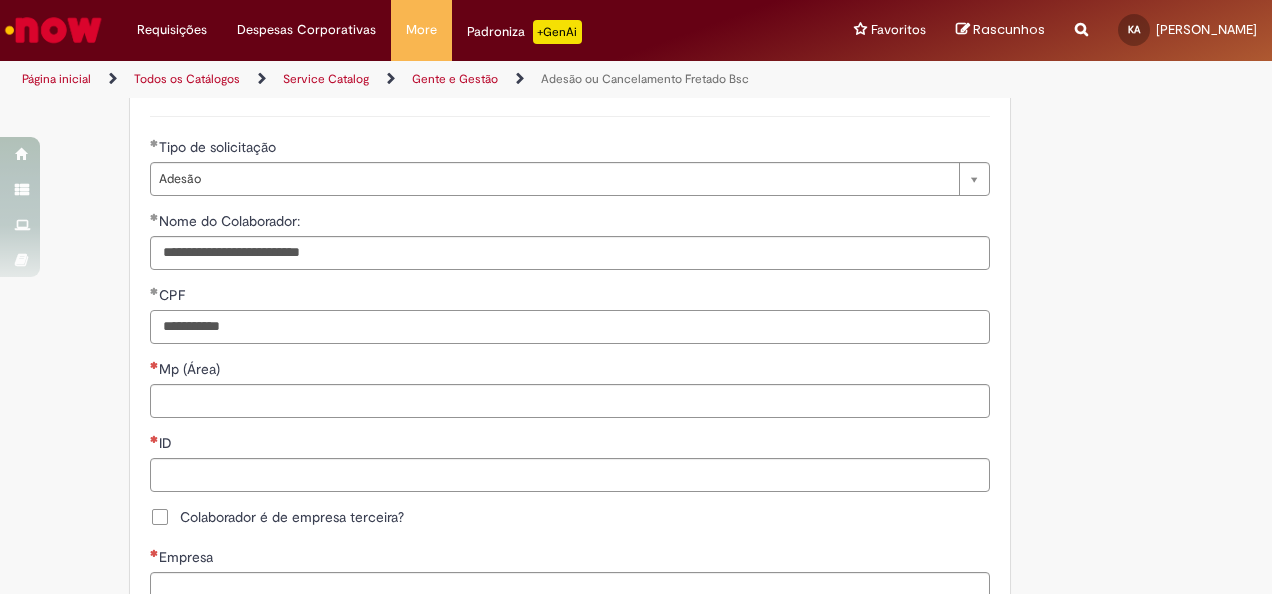 type on "**********" 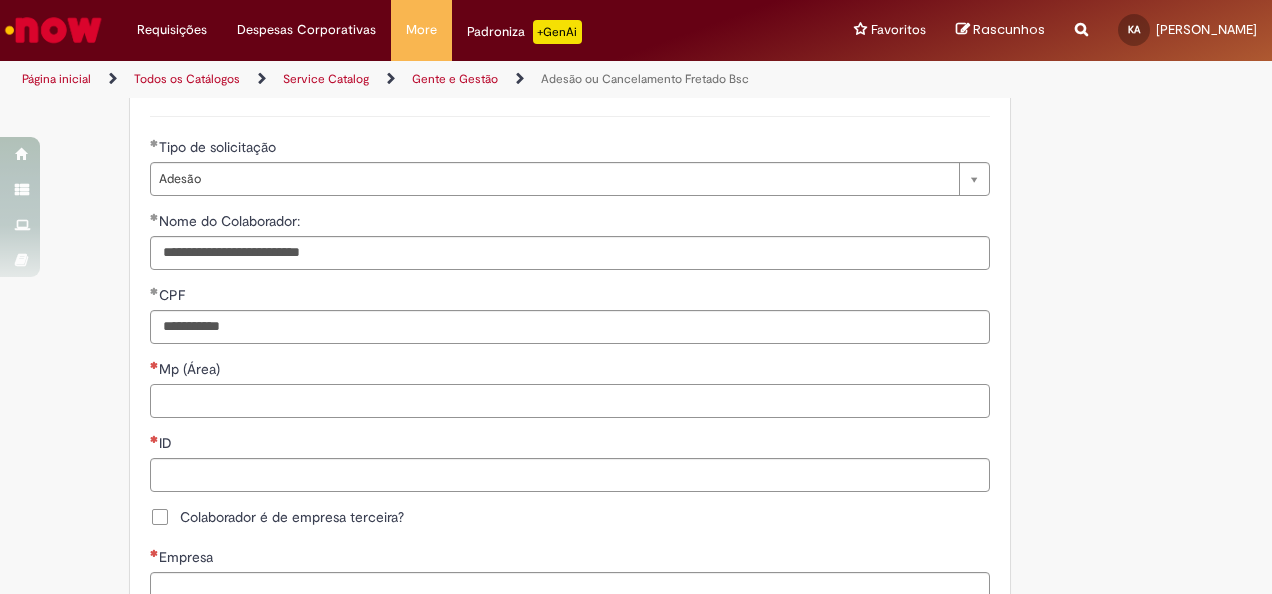 click on "Mp (Área)" at bounding box center (570, 401) 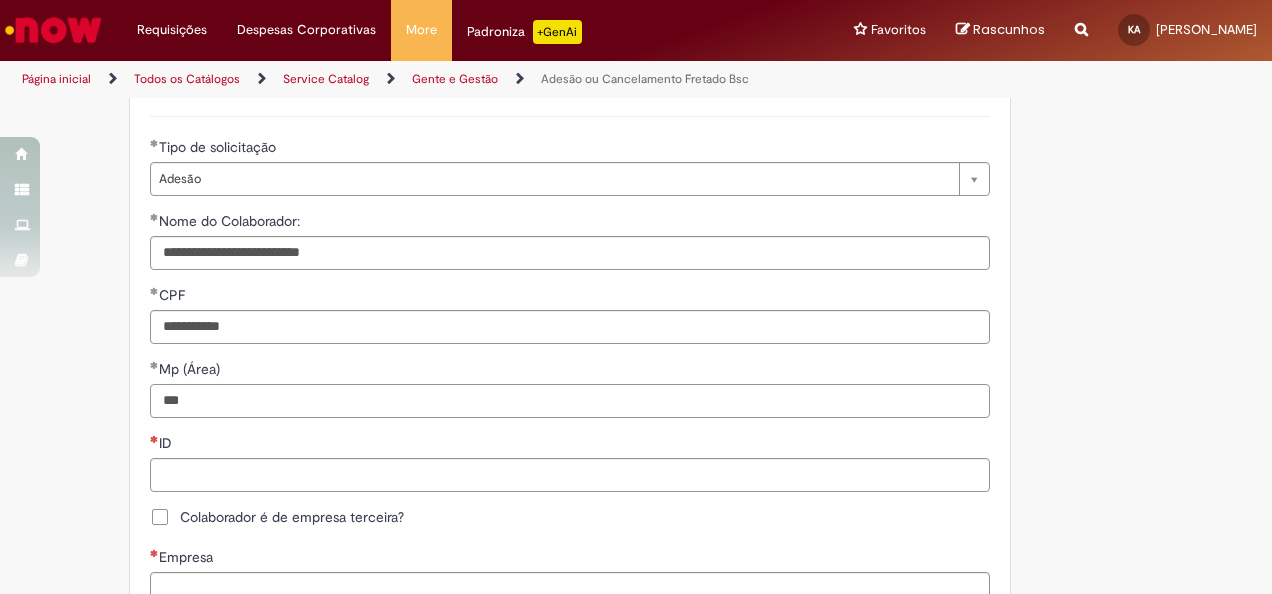 type on "***" 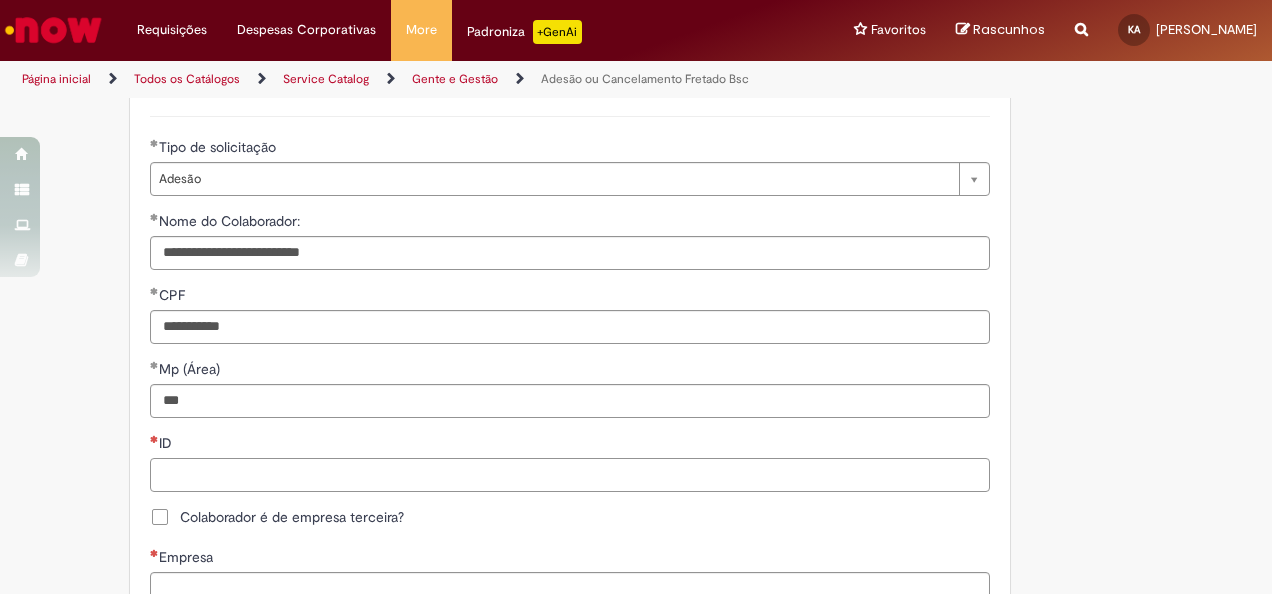 click on "ID" at bounding box center [570, 475] 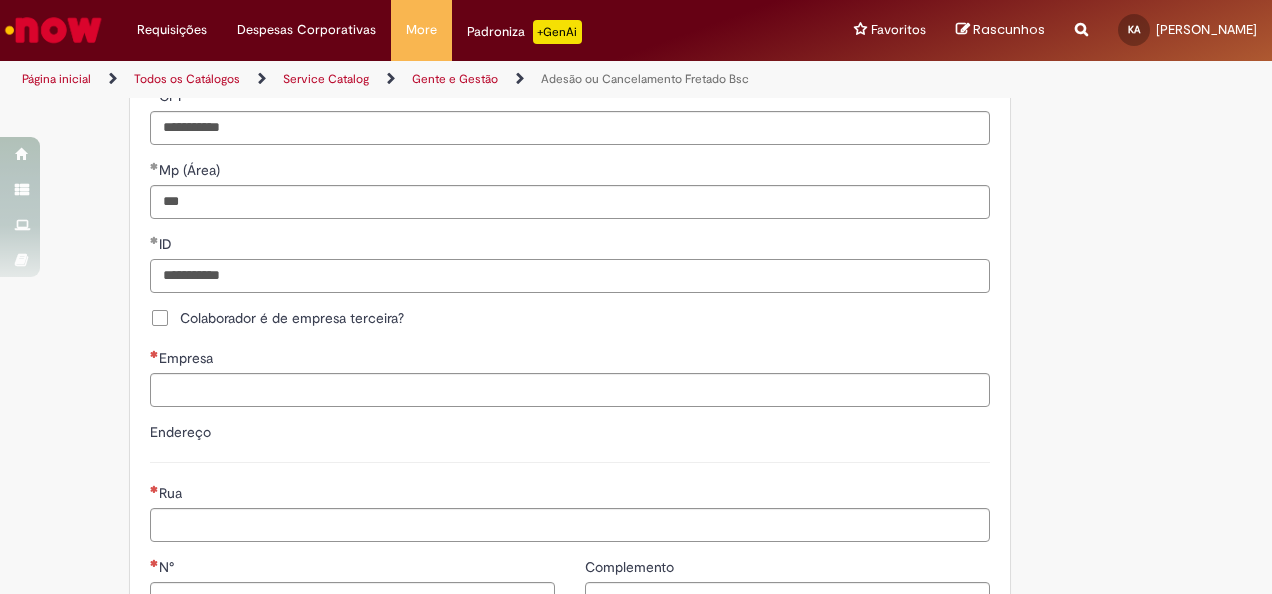 scroll, scrollTop: 800, scrollLeft: 0, axis: vertical 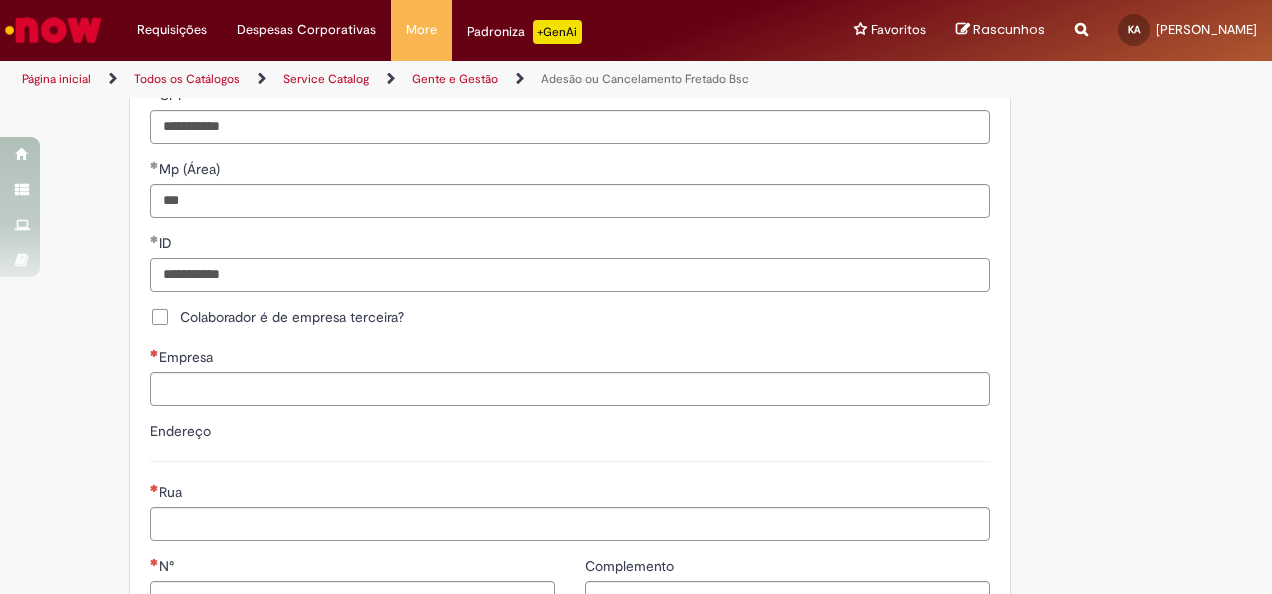 type on "**********" 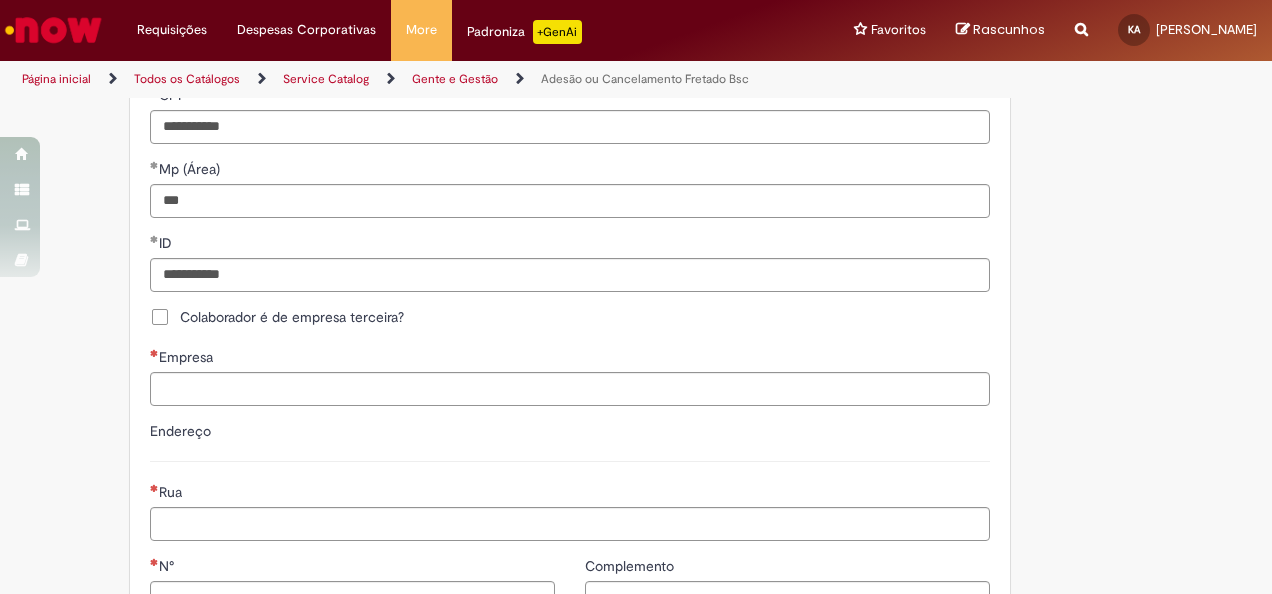 click on "Colaborador é de empresa terceira?" at bounding box center [292, 317] 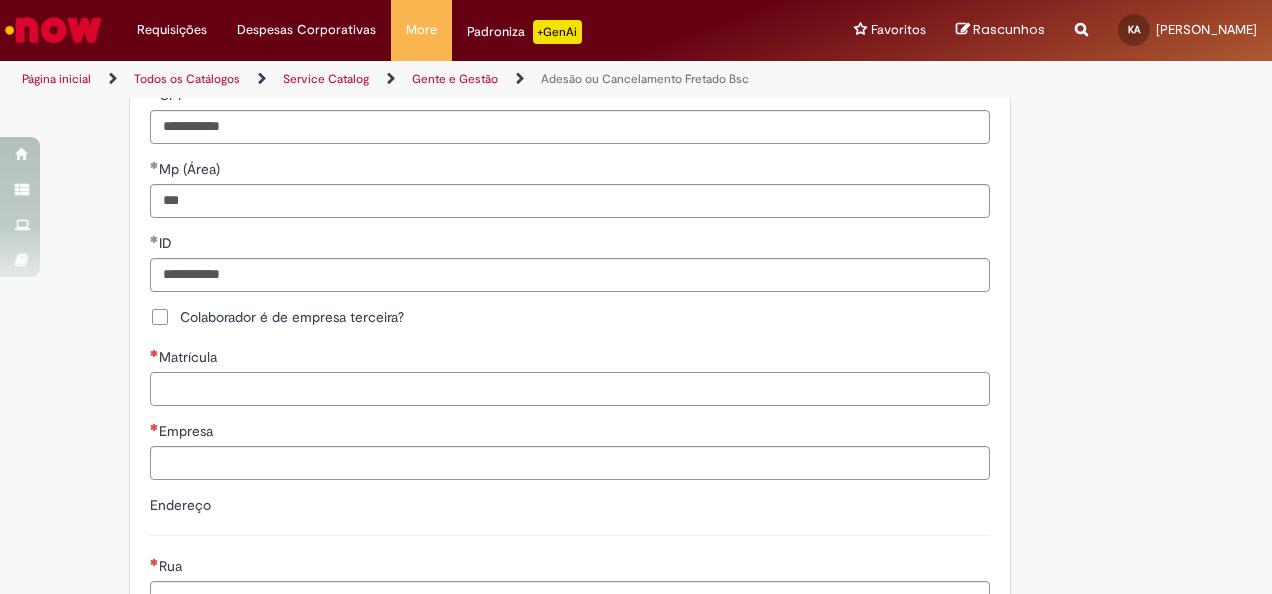 click on "Matrícula" at bounding box center [570, 389] 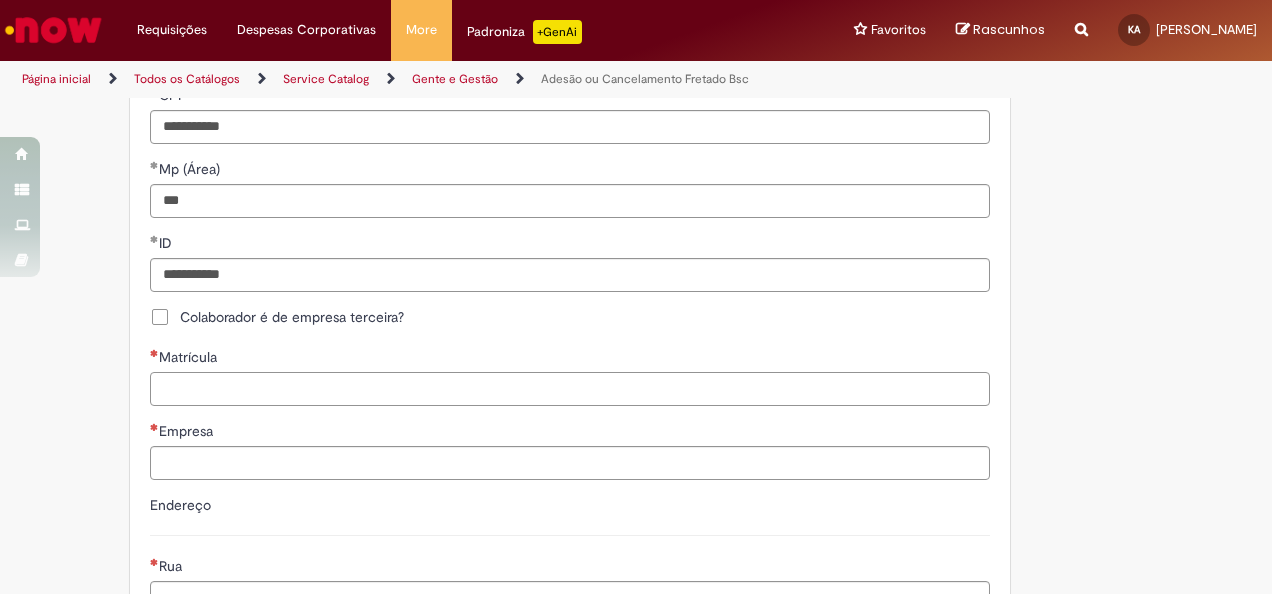 scroll, scrollTop: 900, scrollLeft: 0, axis: vertical 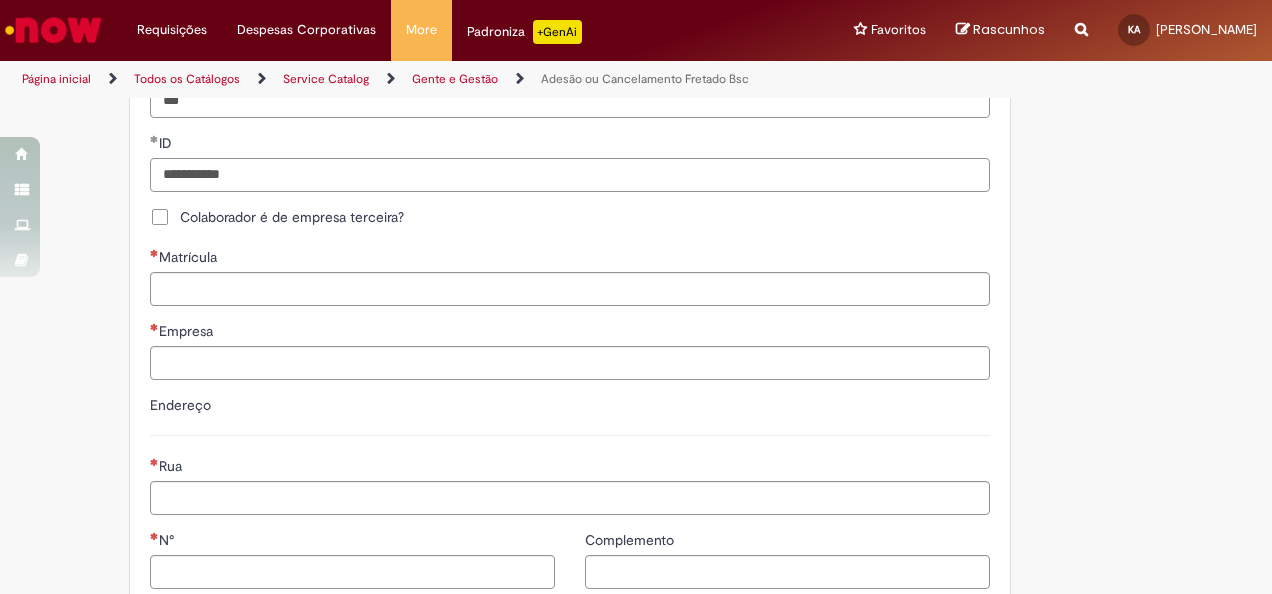 drag, startPoint x: 261, startPoint y: 175, endPoint x: 130, endPoint y: 185, distance: 131.38112 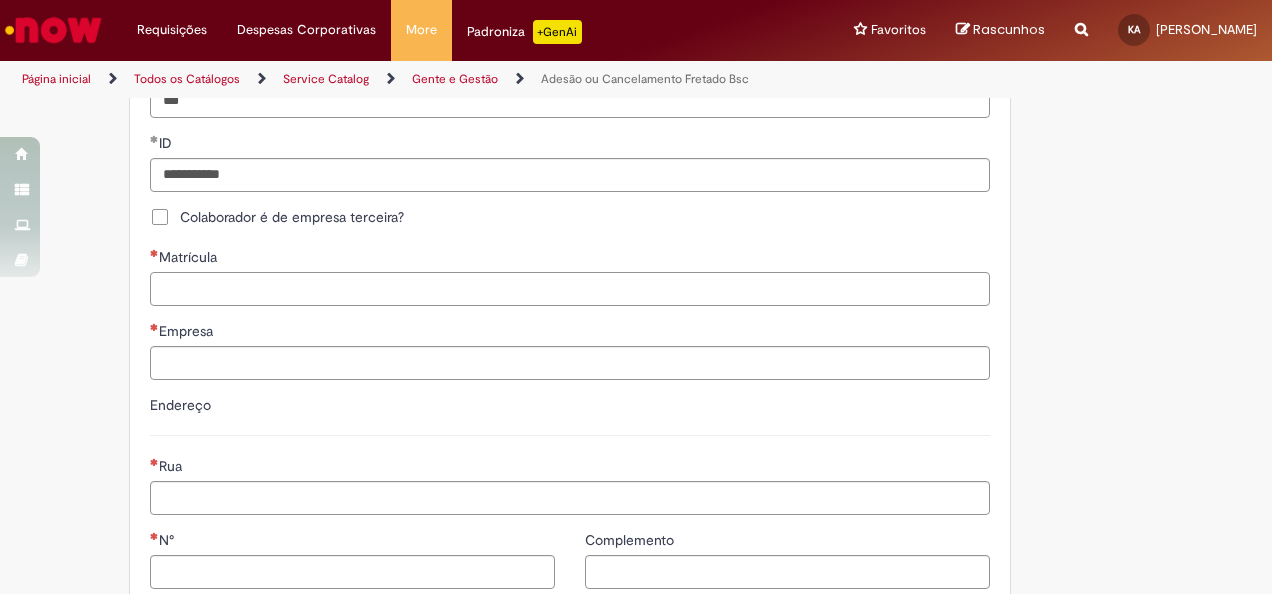 click on "Matrícula" at bounding box center [570, 289] 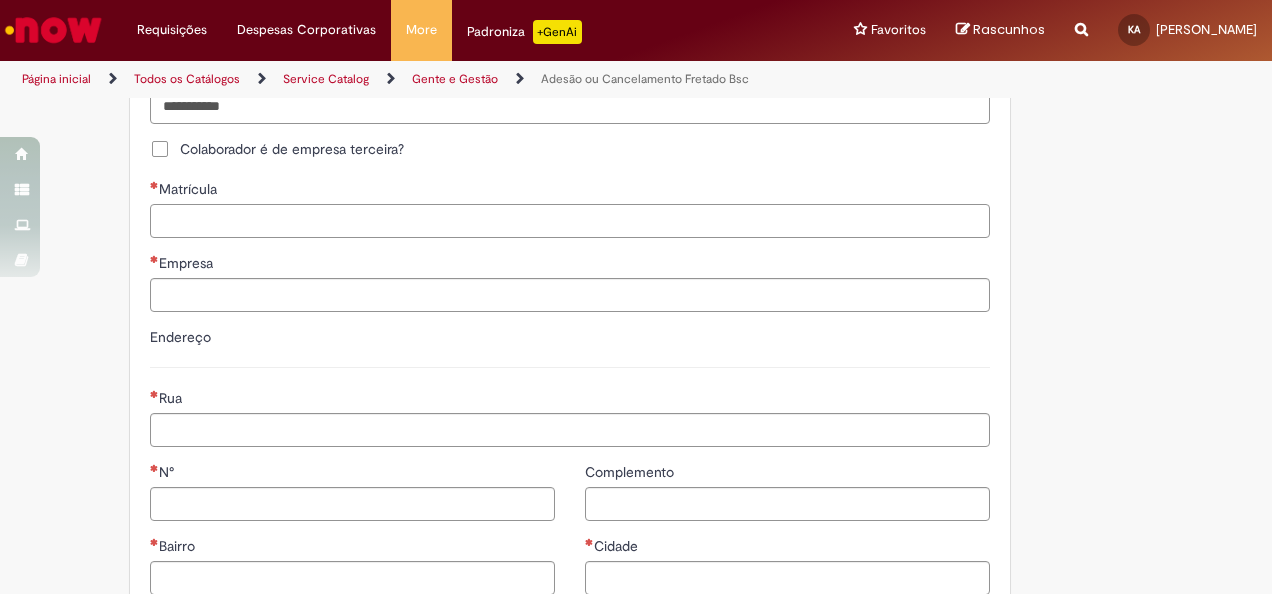 scroll, scrollTop: 1000, scrollLeft: 0, axis: vertical 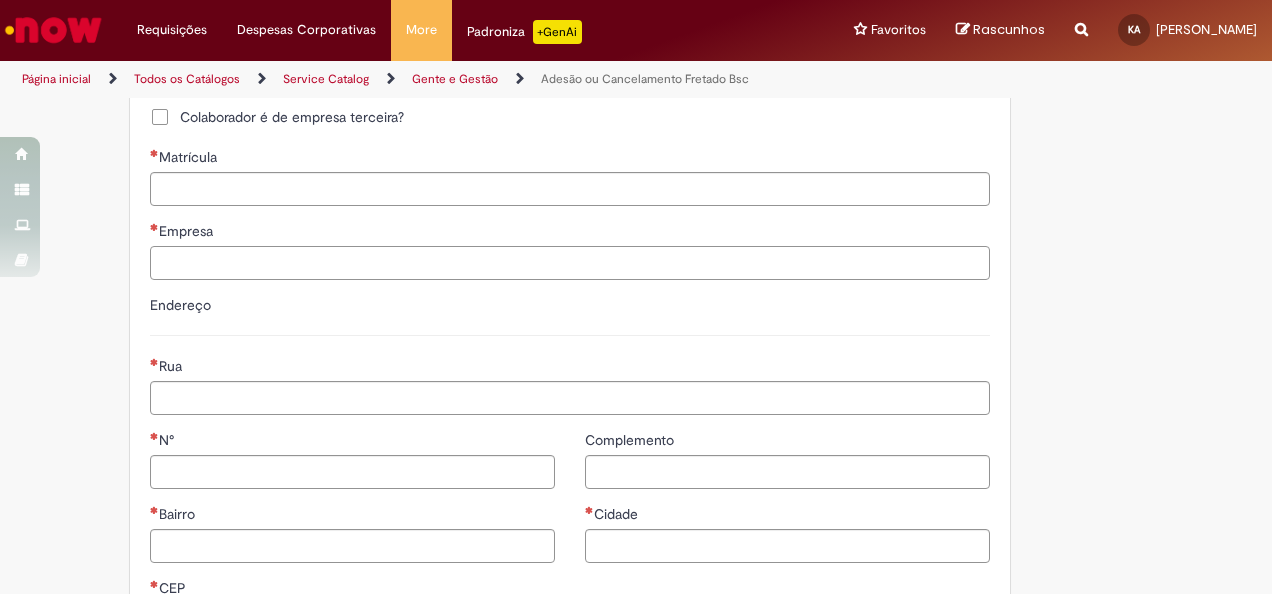 click on "Empresa" at bounding box center [570, 263] 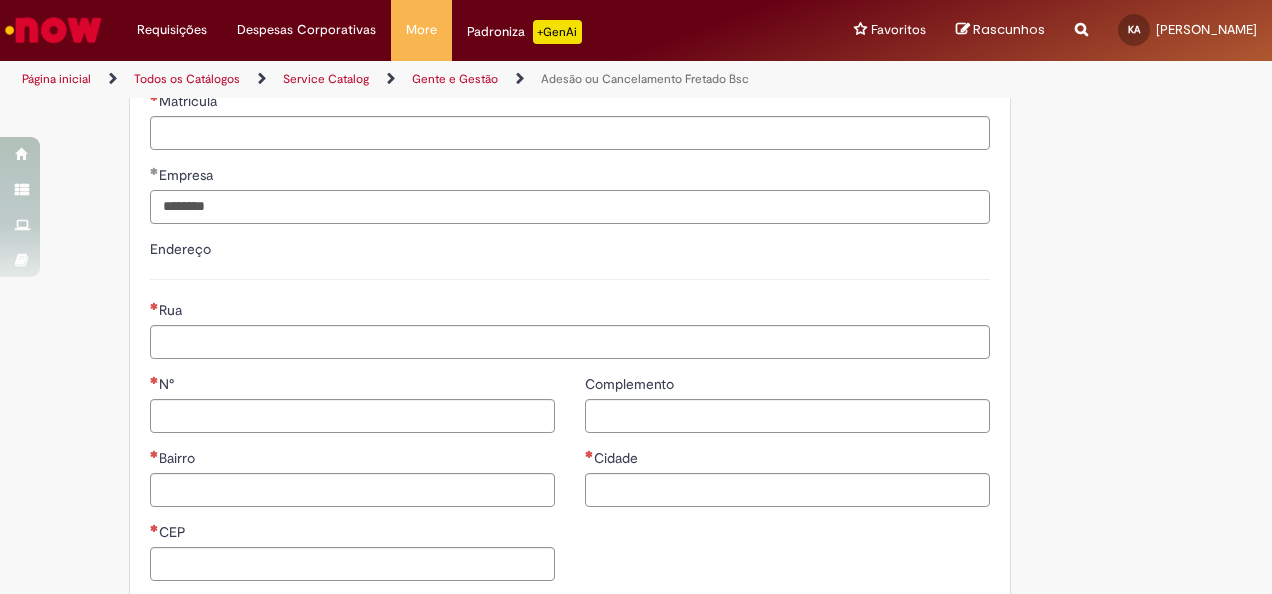 scroll, scrollTop: 1100, scrollLeft: 0, axis: vertical 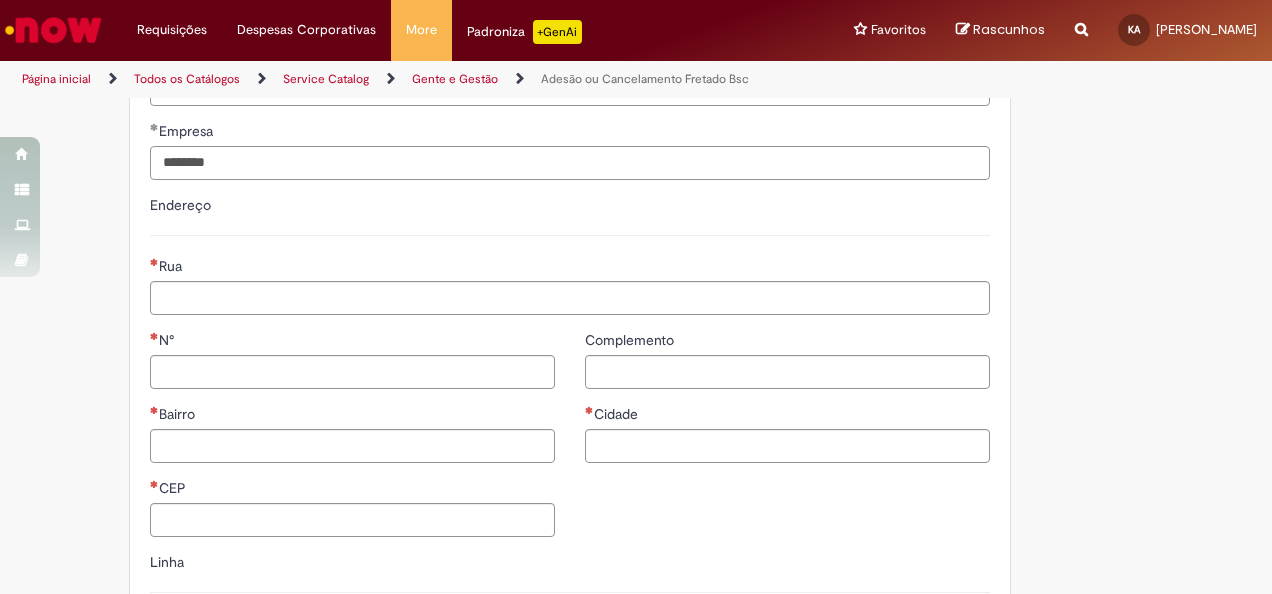 type on "********" 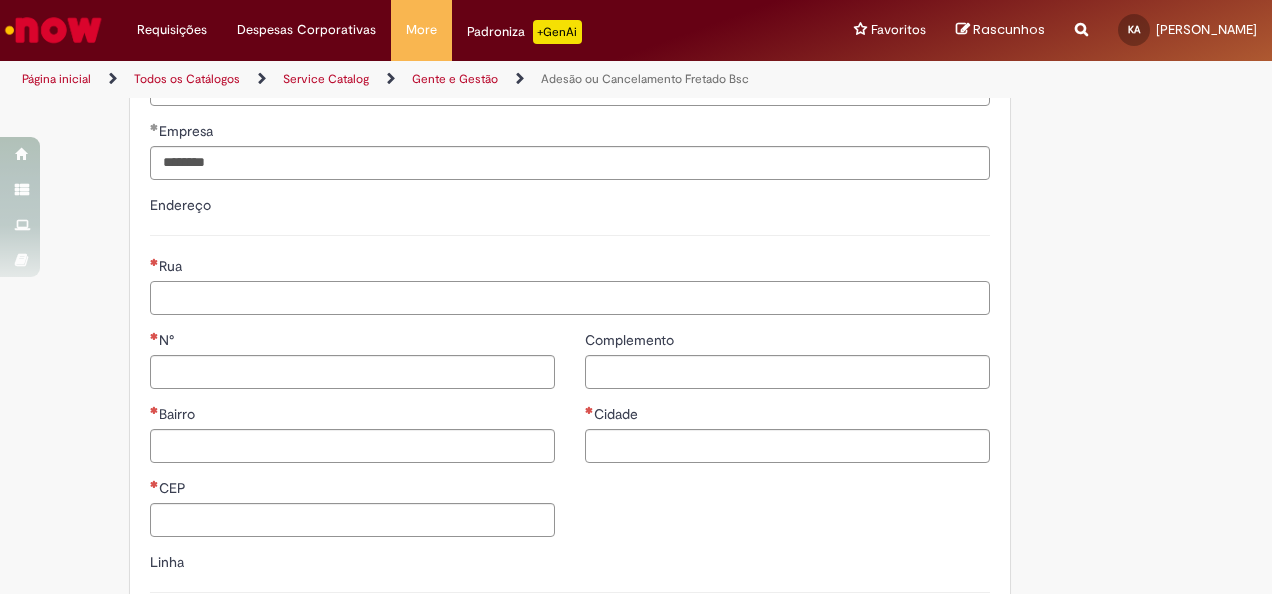 click on "Rua" at bounding box center (570, 298) 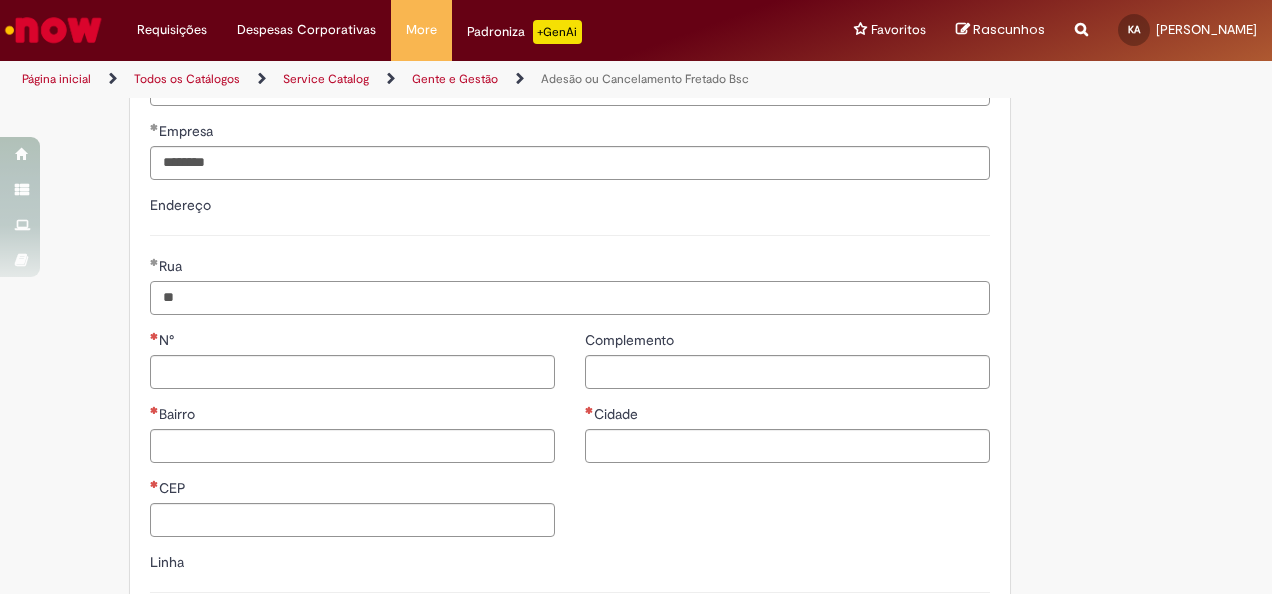 type on "*" 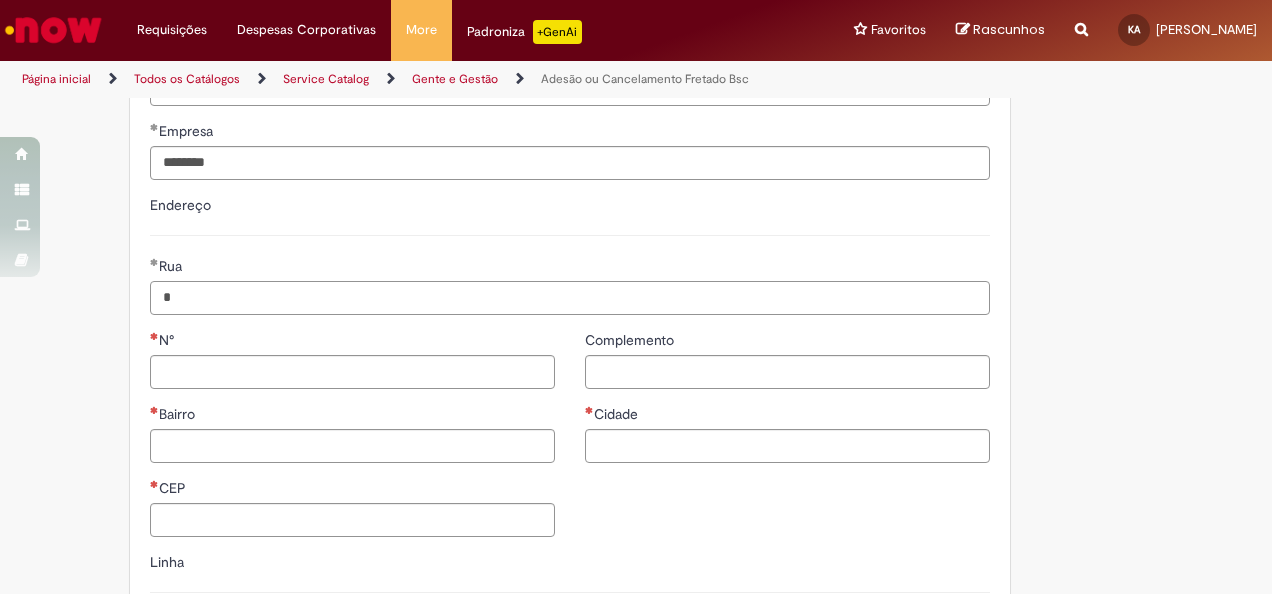 type 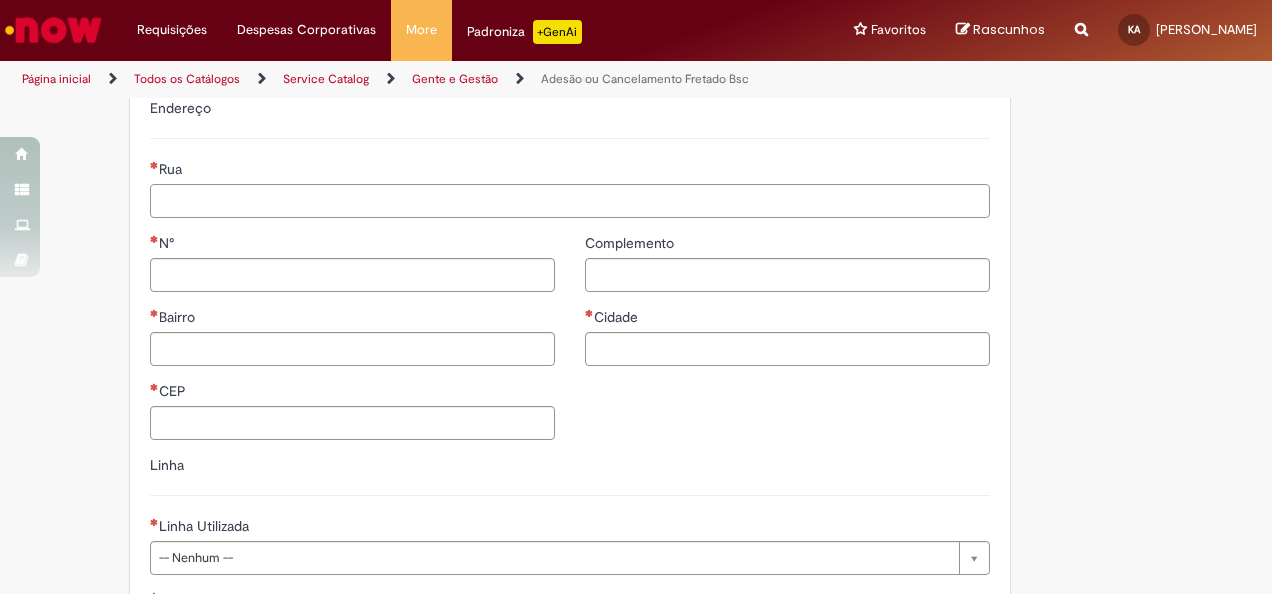 scroll, scrollTop: 1300, scrollLeft: 0, axis: vertical 